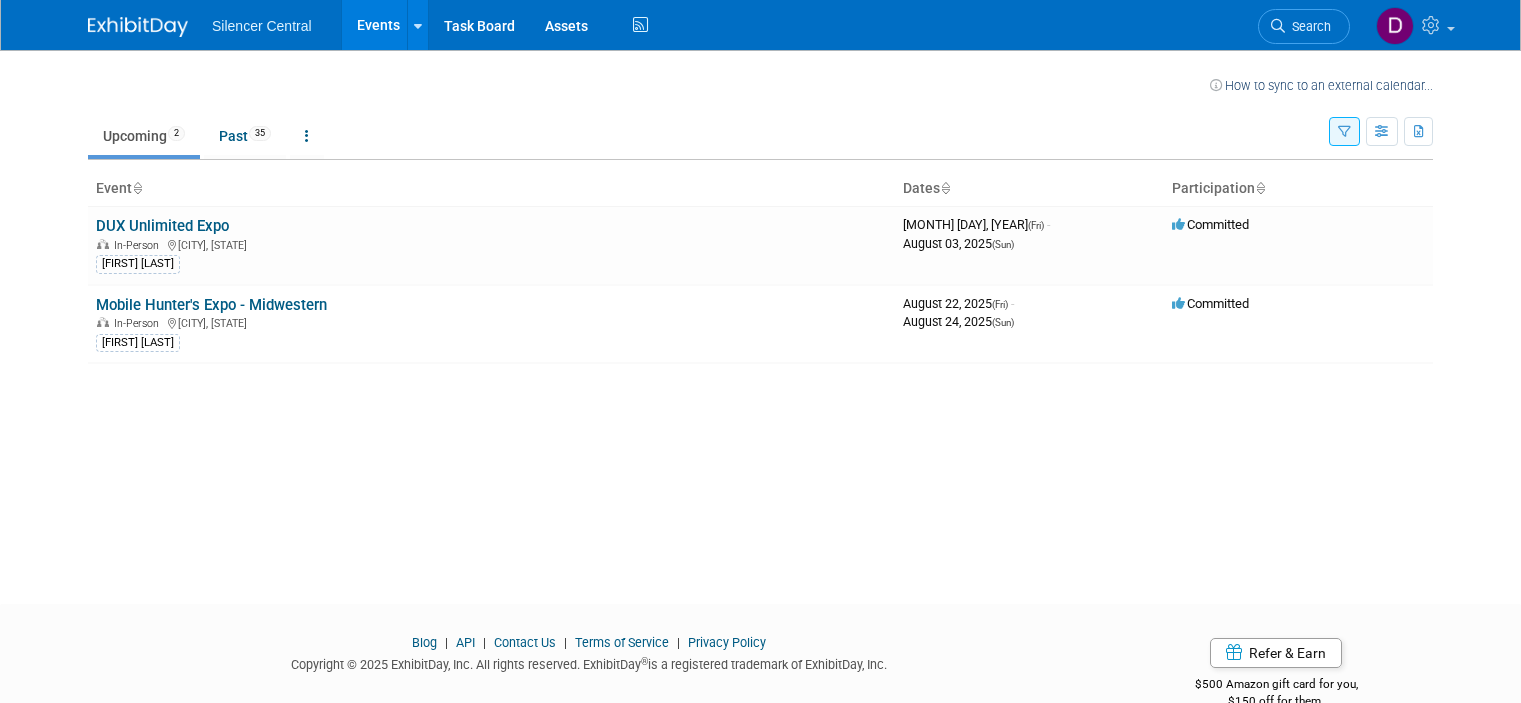 scroll, scrollTop: 0, scrollLeft: 0, axis: both 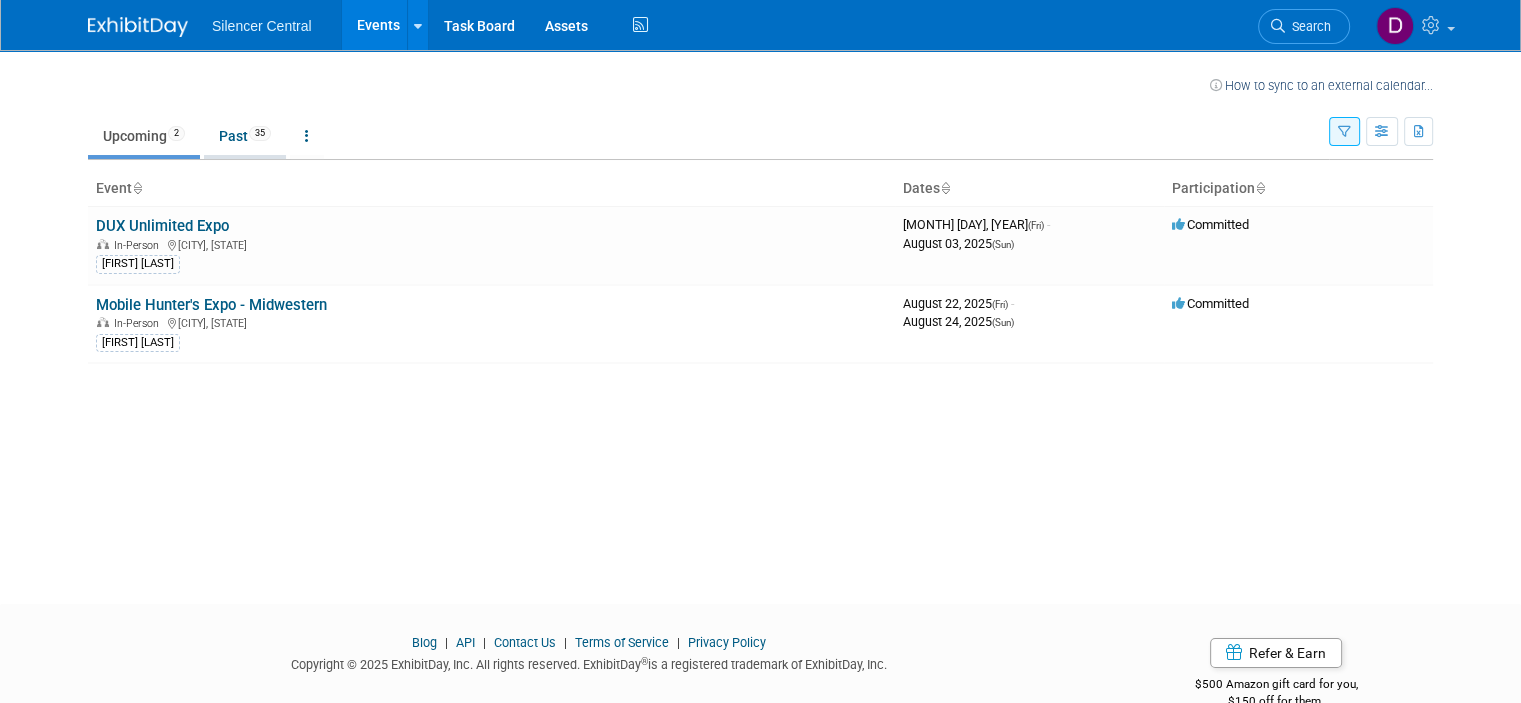click on "Past
35" at bounding box center (245, 136) 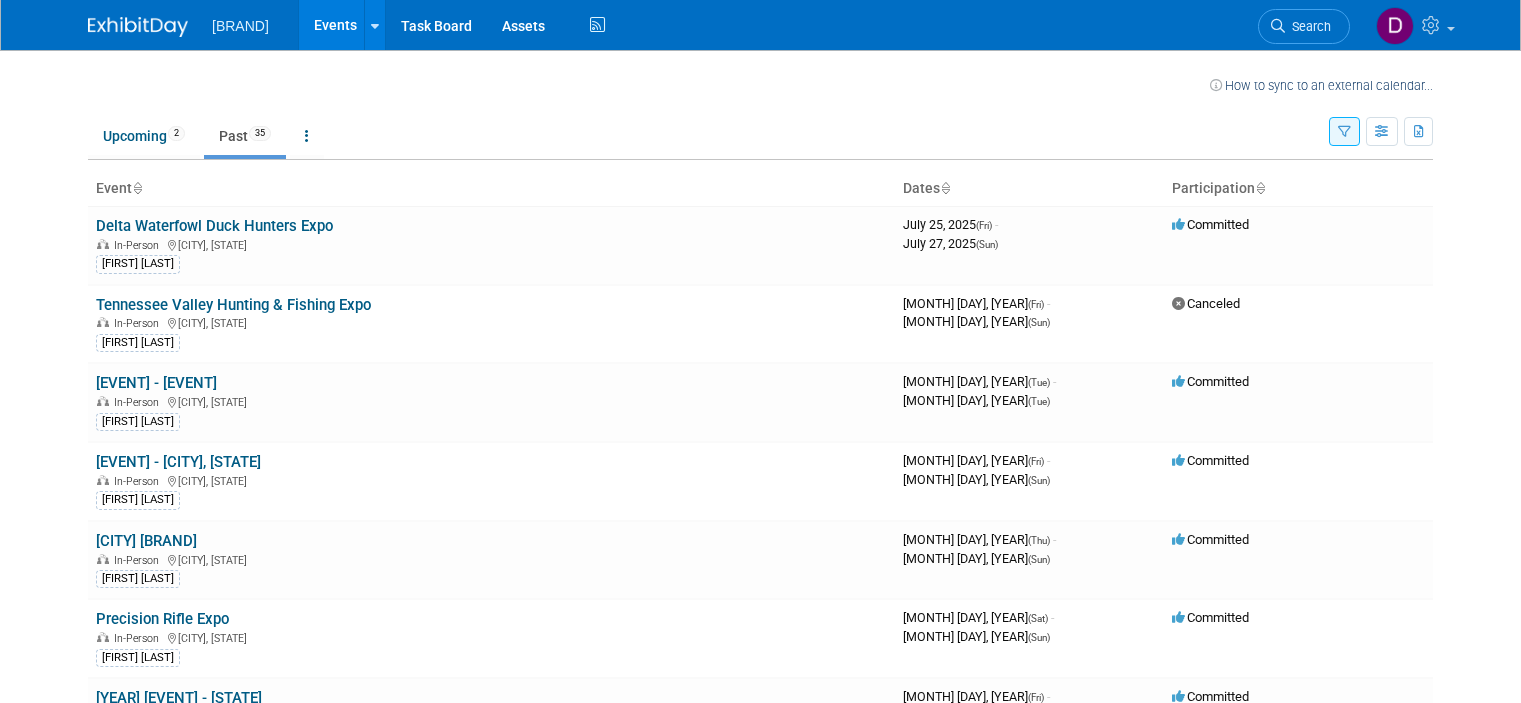 scroll, scrollTop: 0, scrollLeft: 0, axis: both 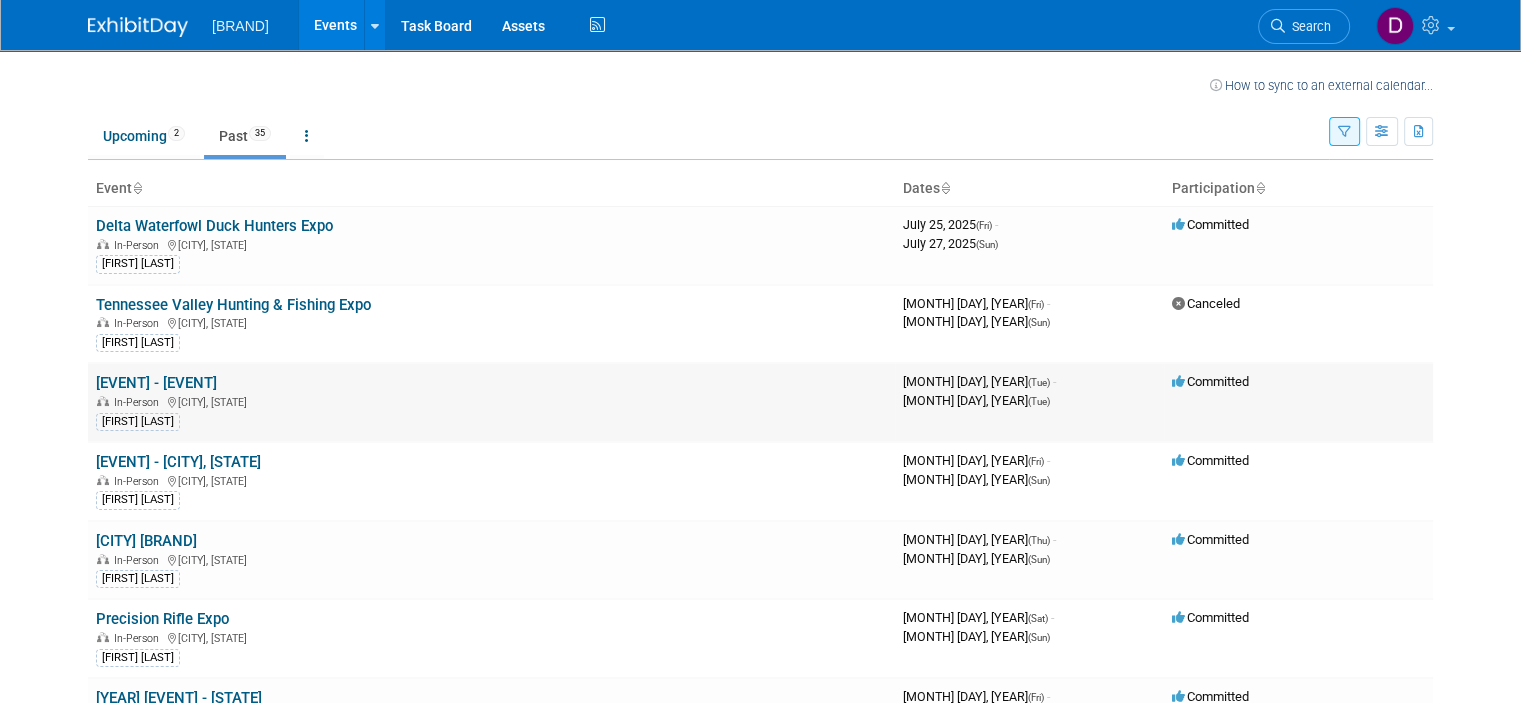 click on "[FIRST] [LAST]" at bounding box center (138, 422) 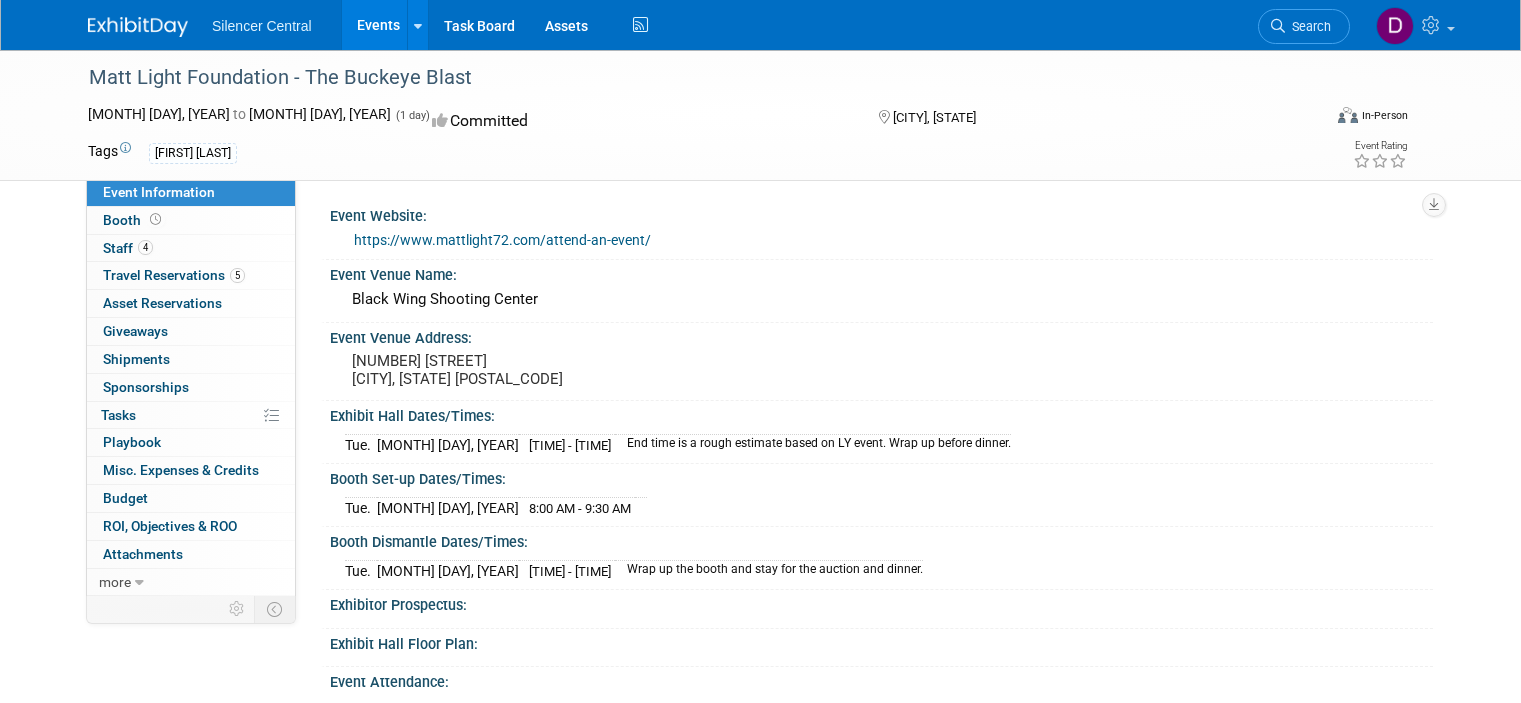 scroll, scrollTop: 0, scrollLeft: 0, axis: both 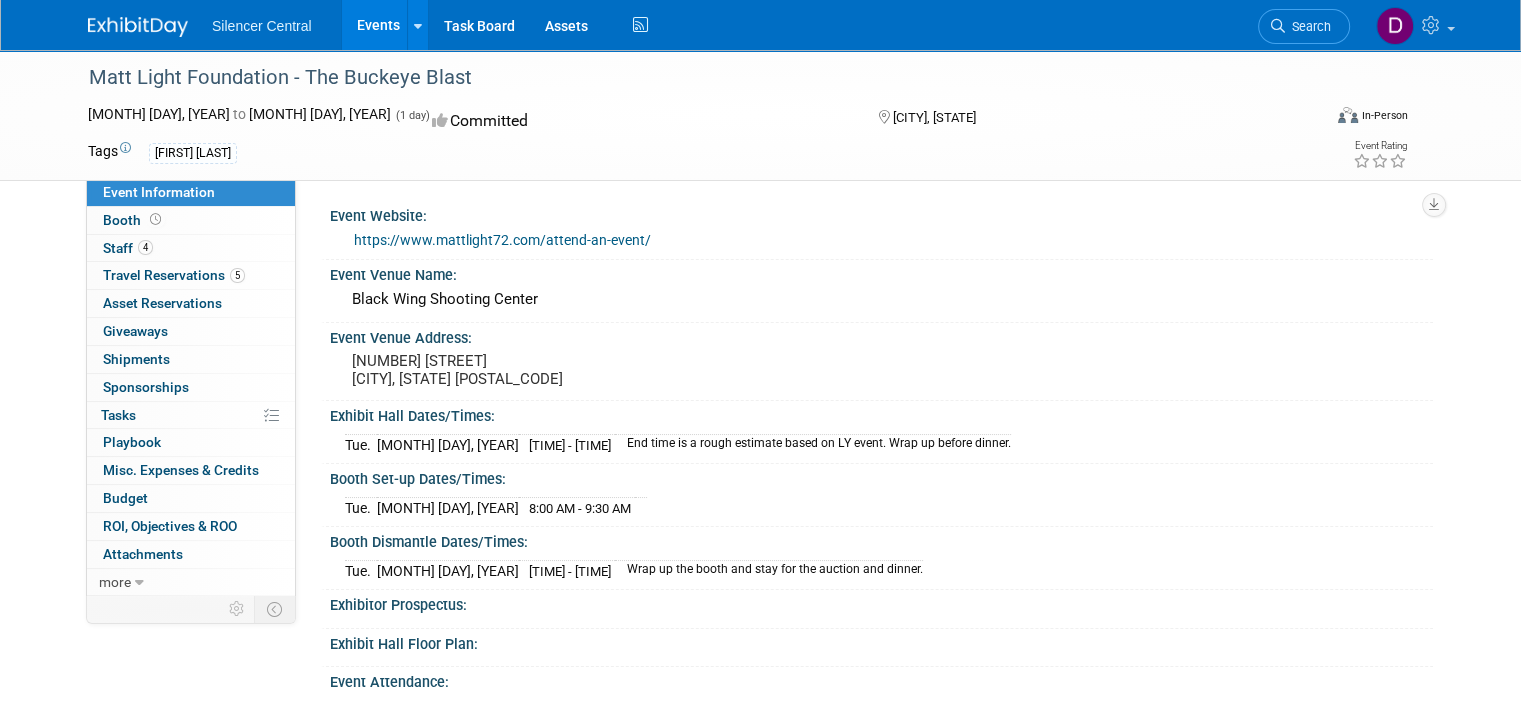 drag, startPoint x: 641, startPoint y: 315, endPoint x: 475, endPoint y: 307, distance: 166.19266 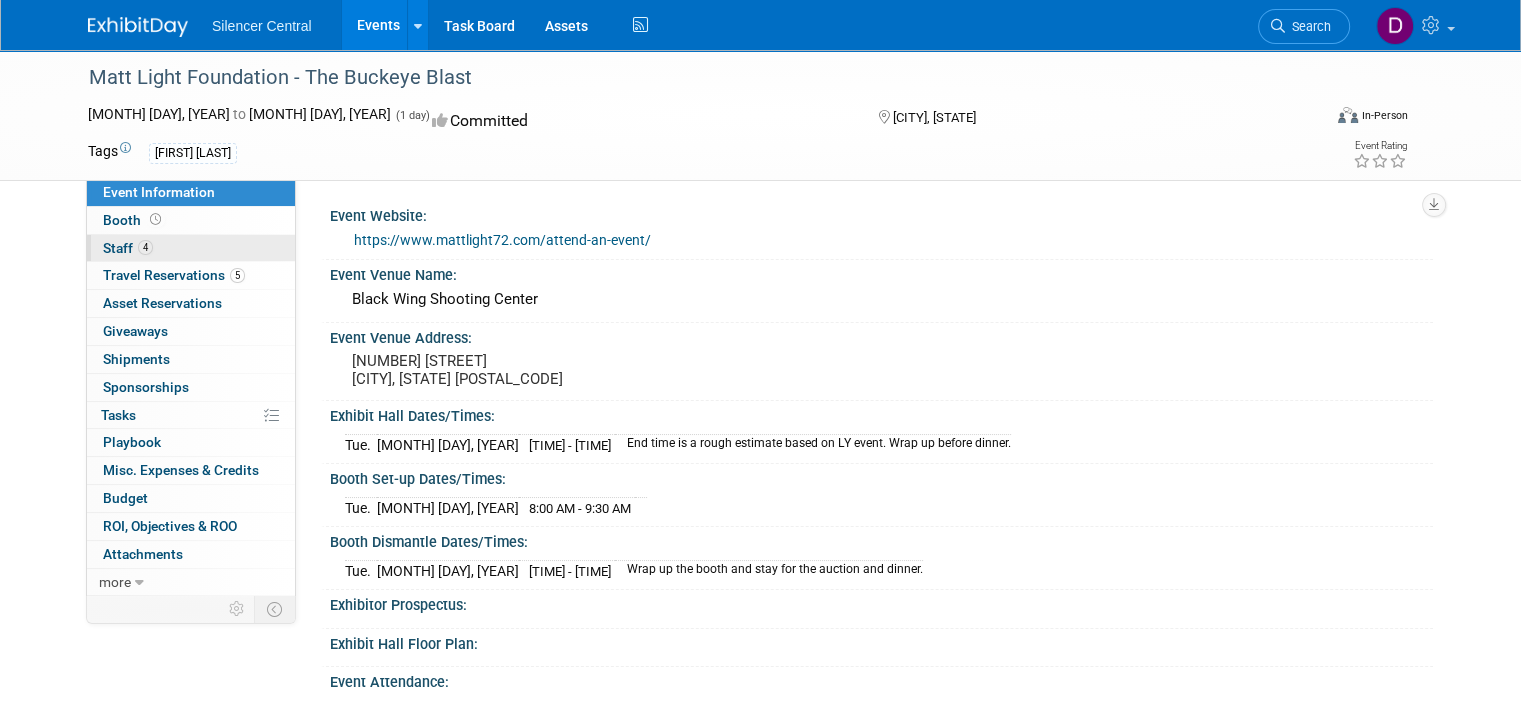 click on "4
Staff 4" at bounding box center (191, 248) 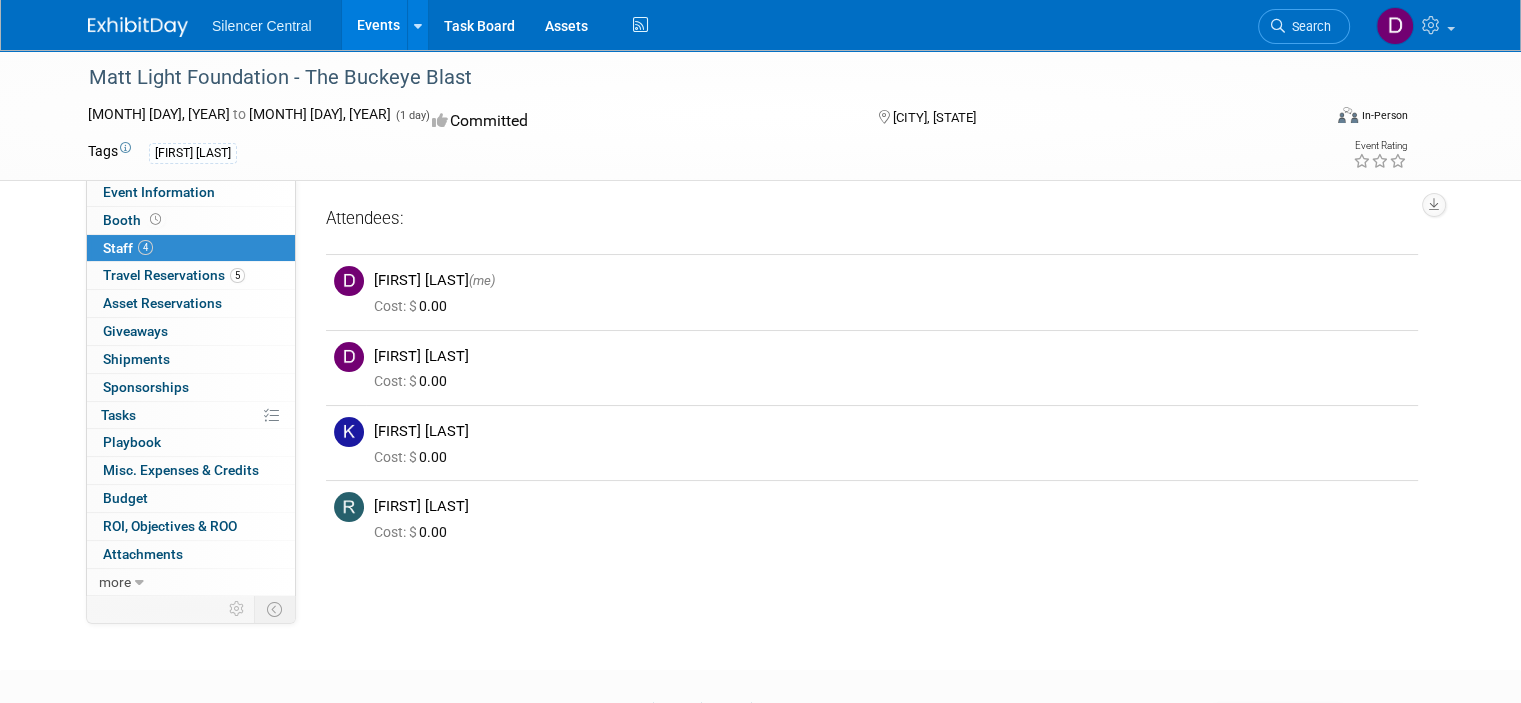 click on "Events" at bounding box center [378, 25] 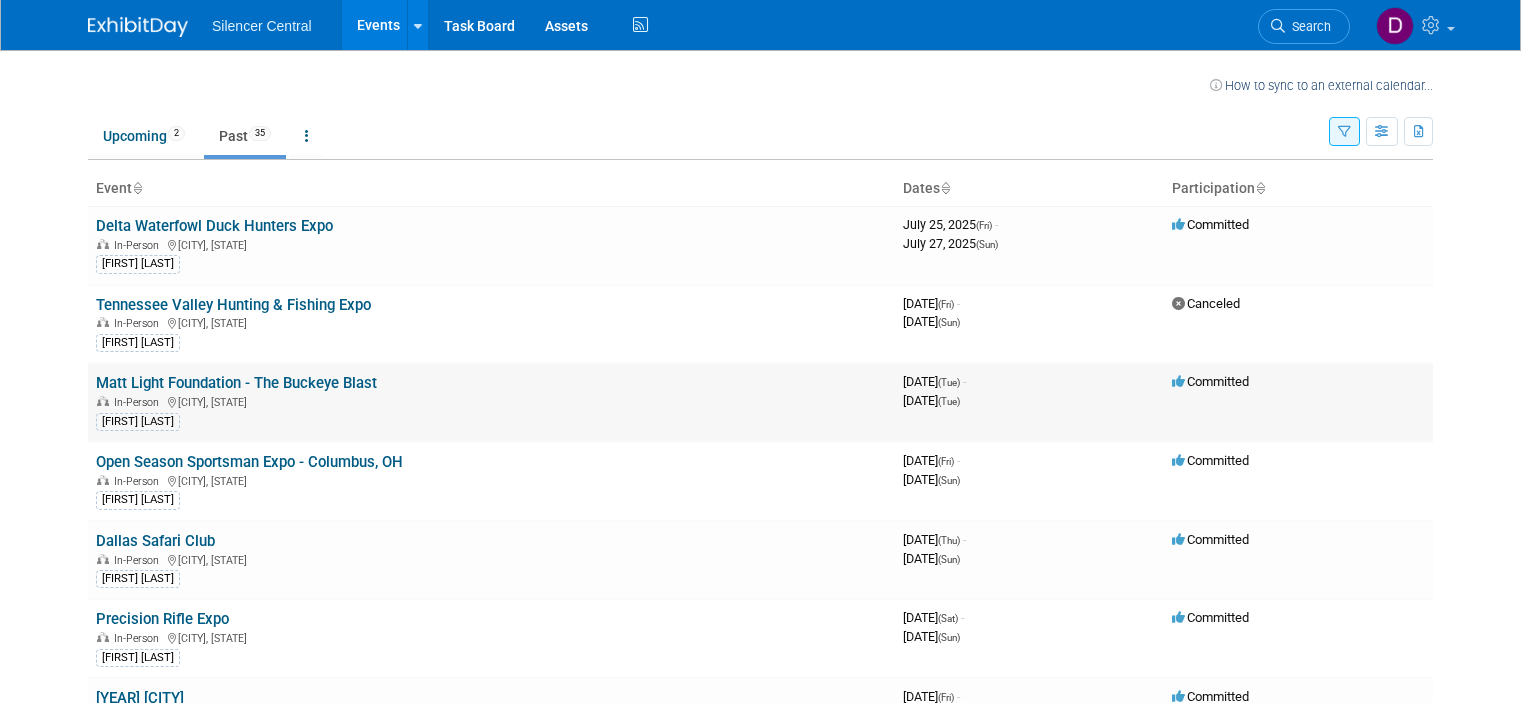 scroll, scrollTop: 0, scrollLeft: 0, axis: both 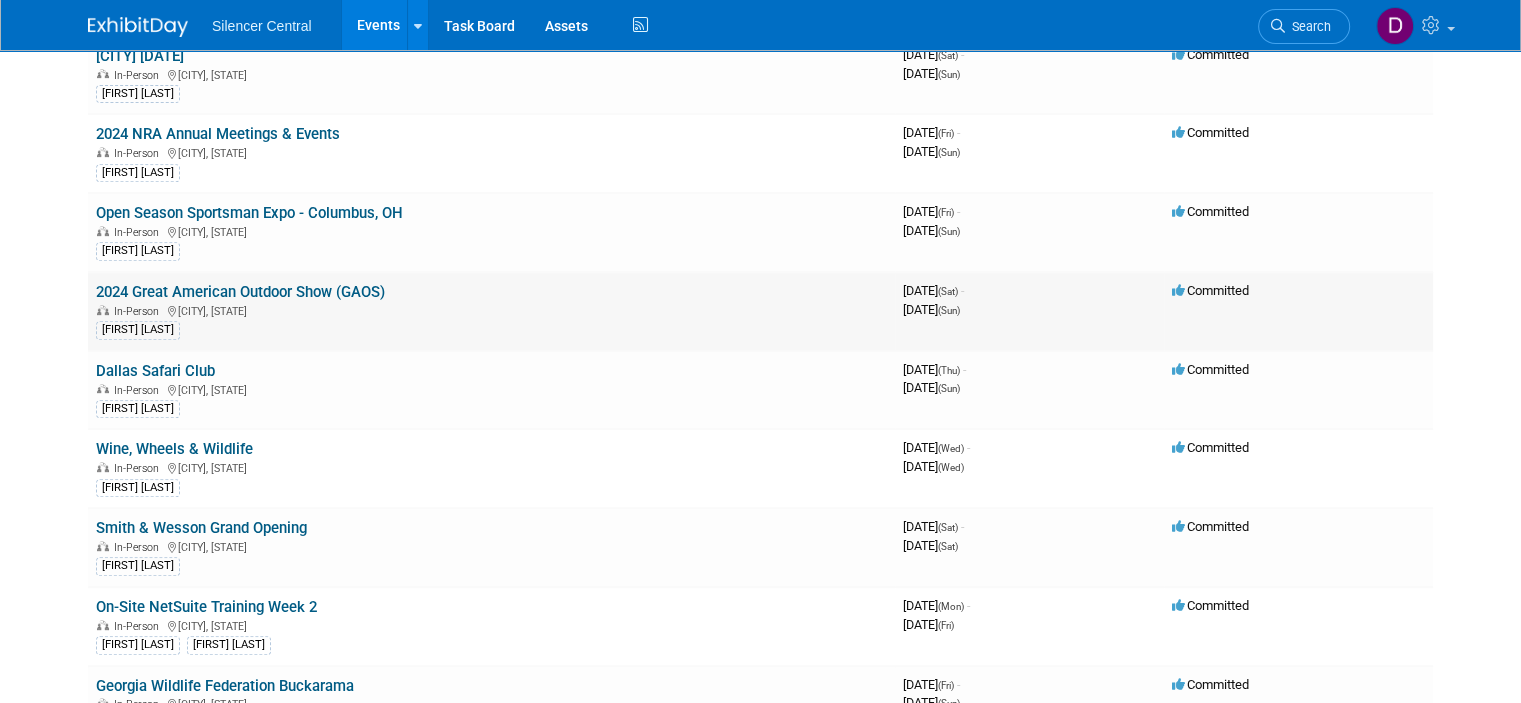 click on "2024 Great American Outdoor Show (GAOS)" at bounding box center [240, 292] 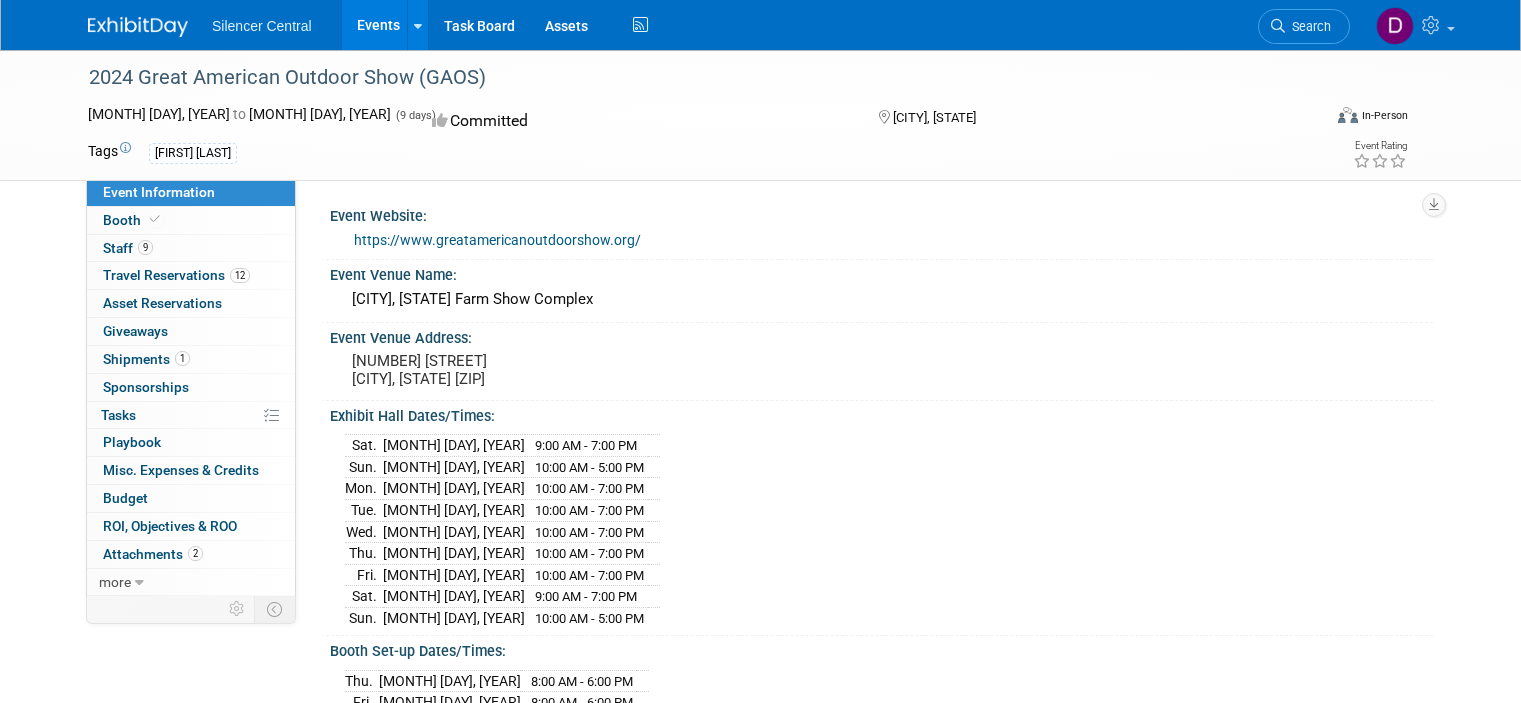 scroll, scrollTop: 0, scrollLeft: 0, axis: both 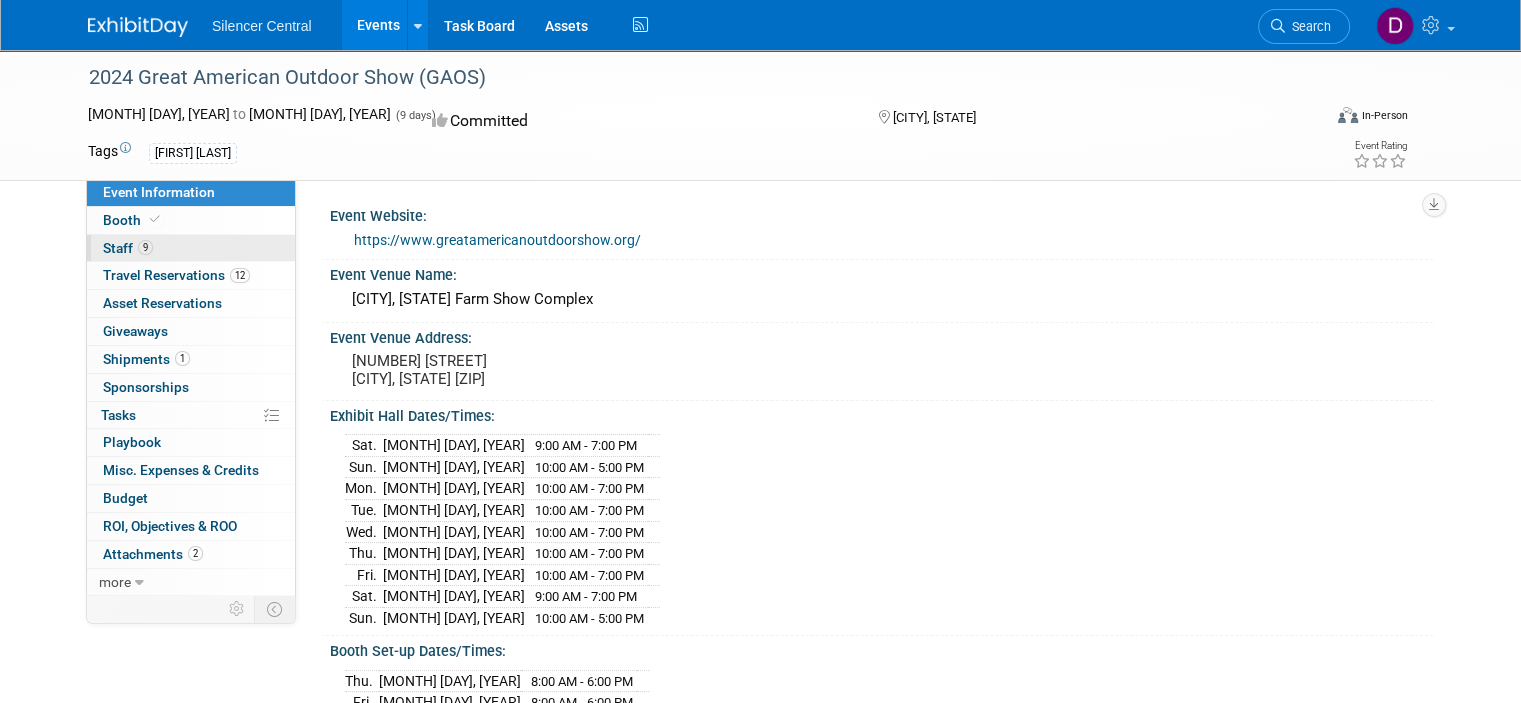 click on "9
Staff 9" at bounding box center (191, 248) 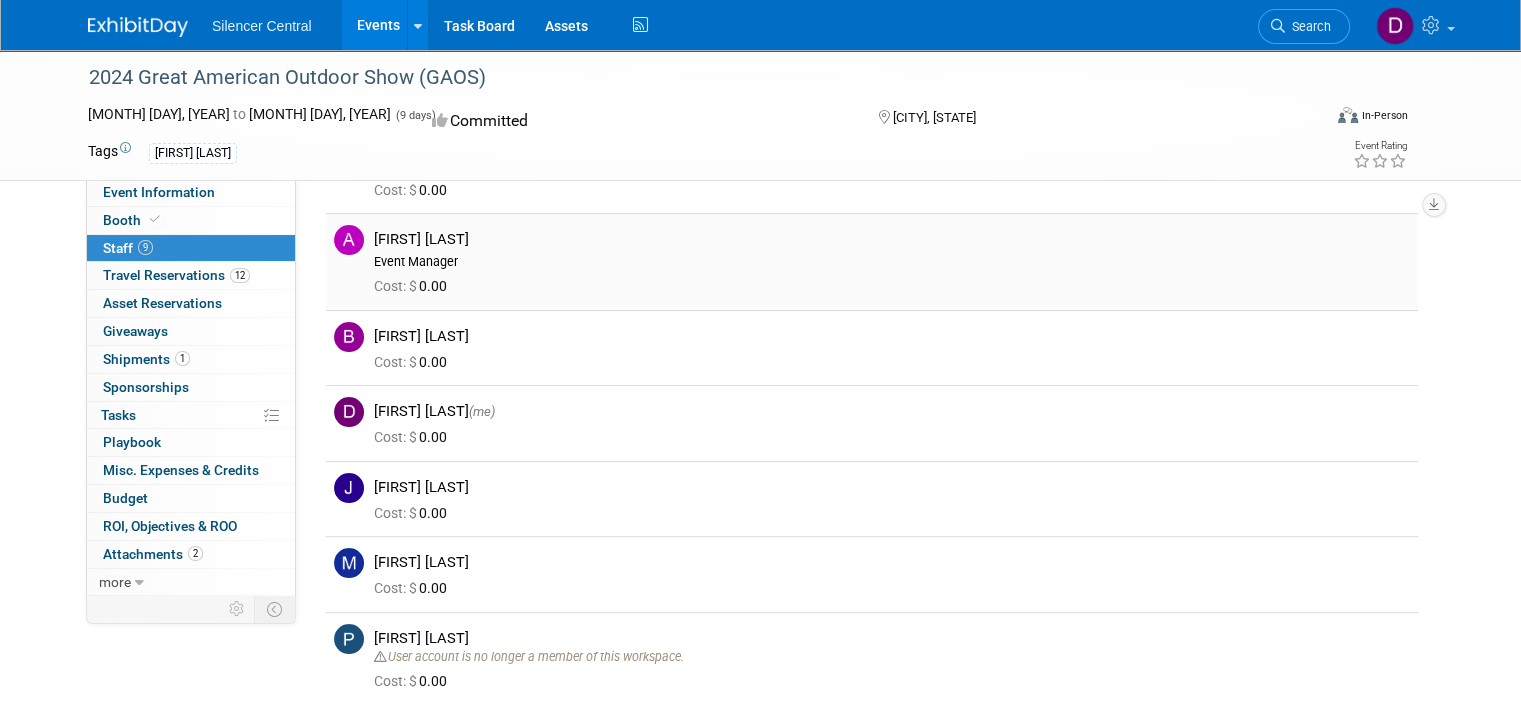 scroll, scrollTop: 100, scrollLeft: 0, axis: vertical 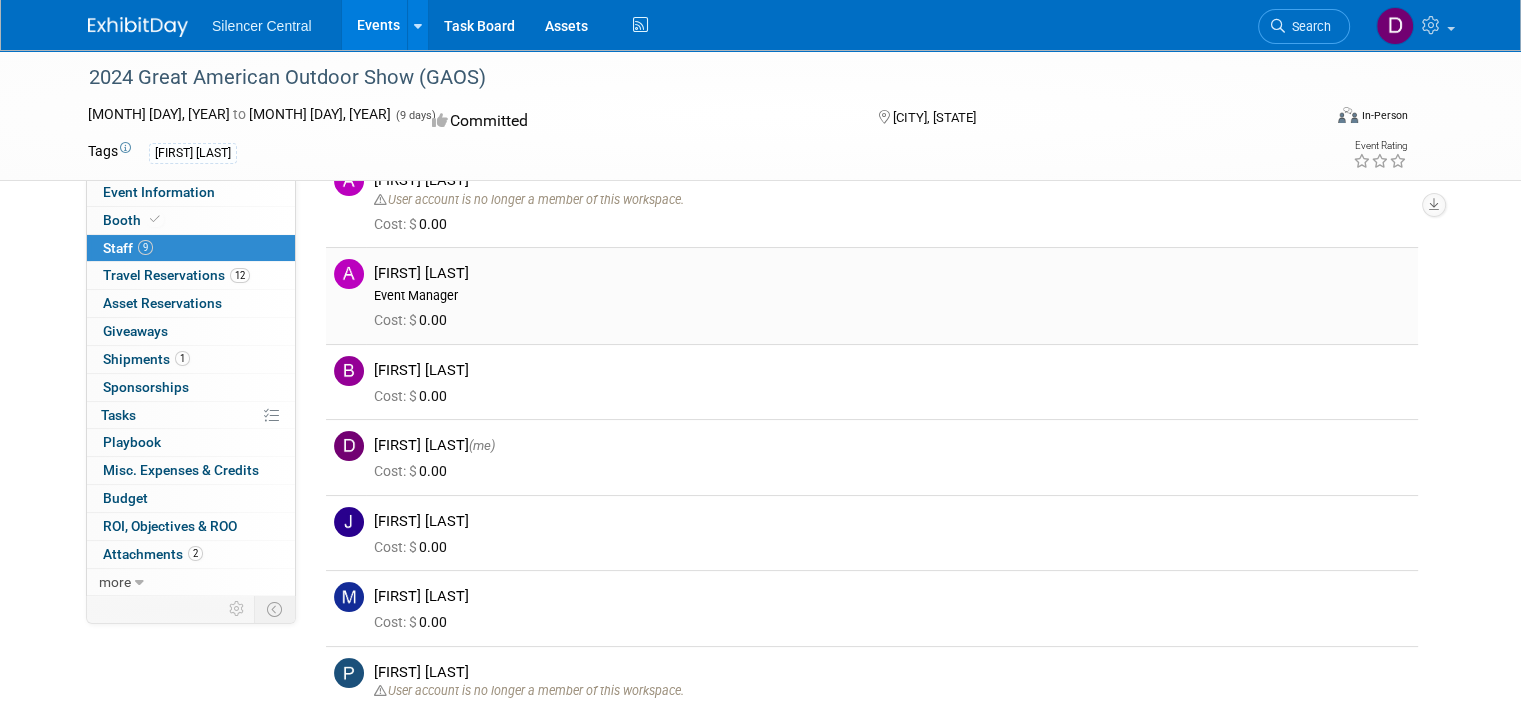 click at bounding box center [349, 274] 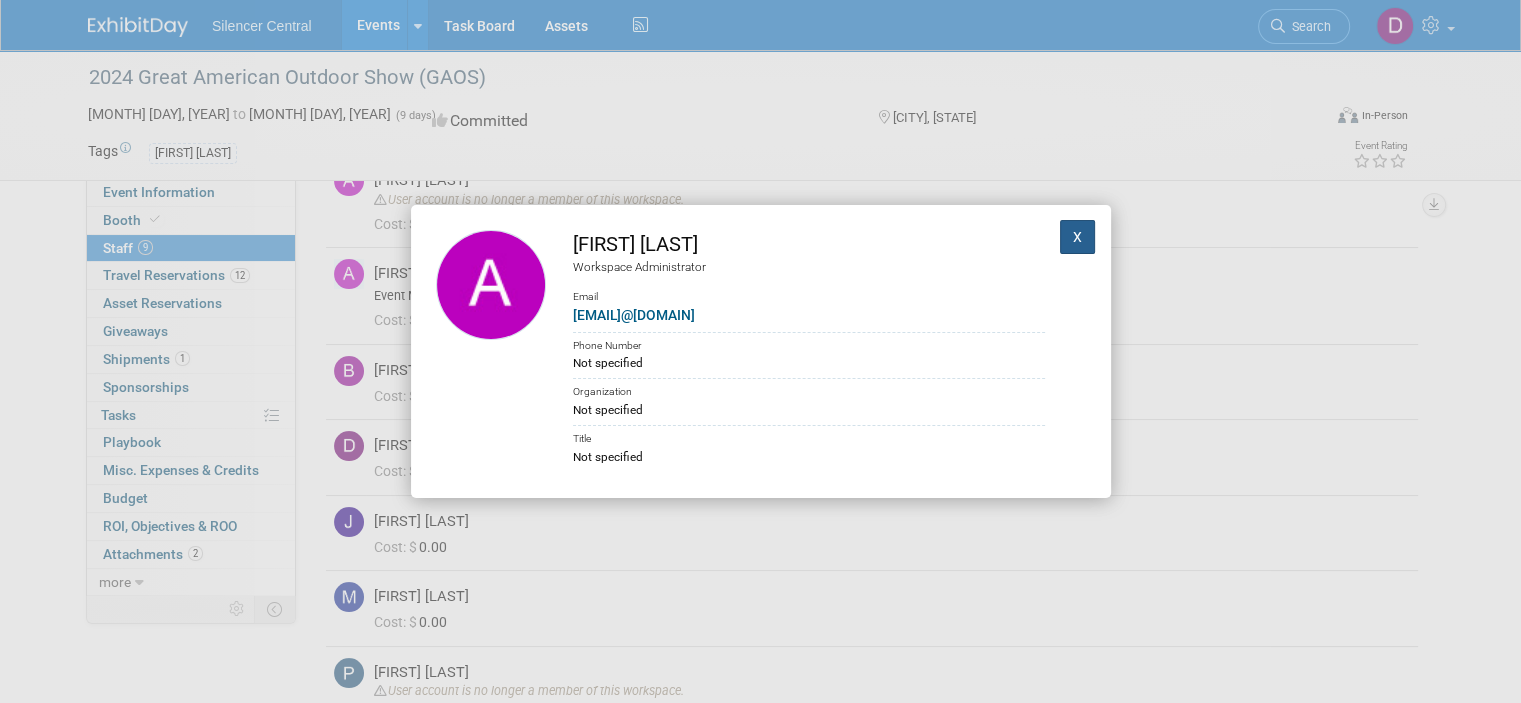 click on "X" at bounding box center (1078, 237) 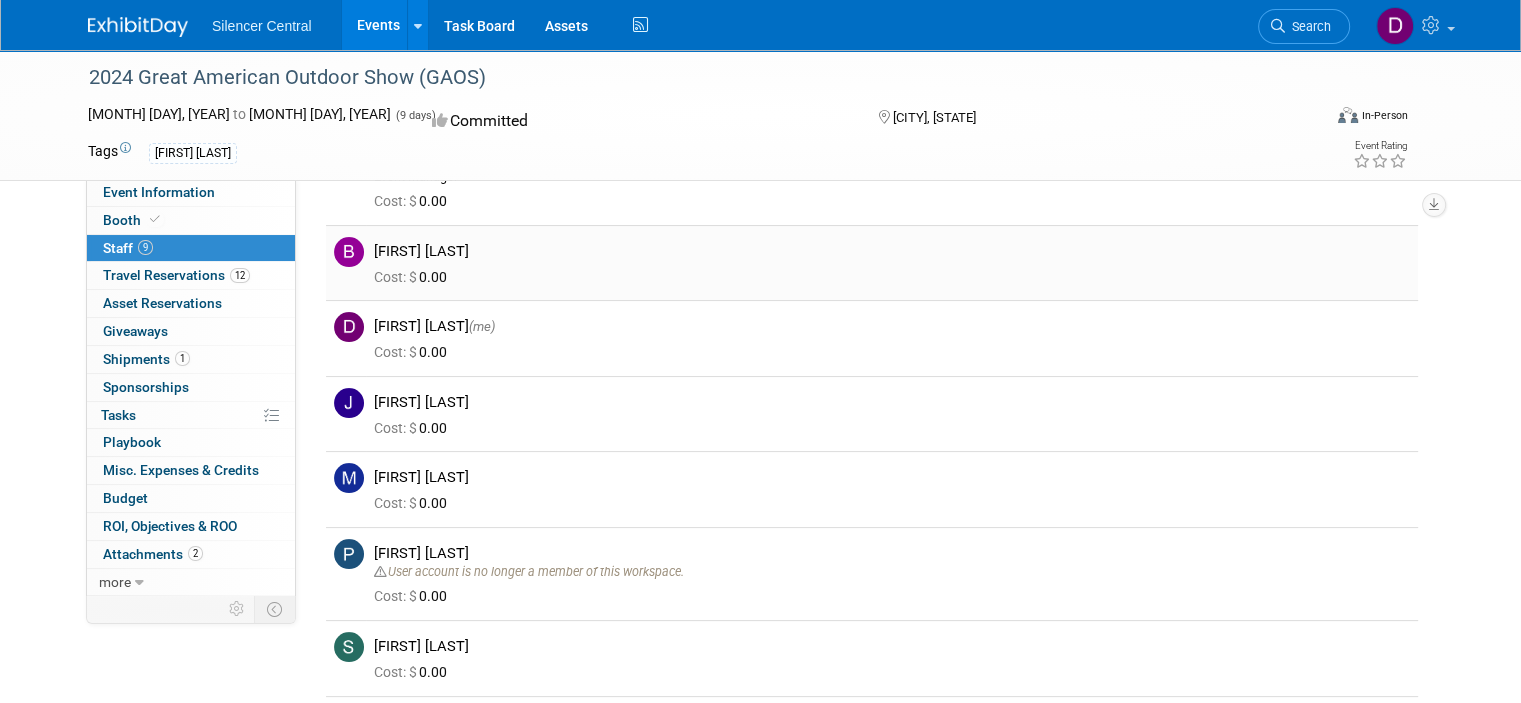 scroll, scrollTop: 0, scrollLeft: 0, axis: both 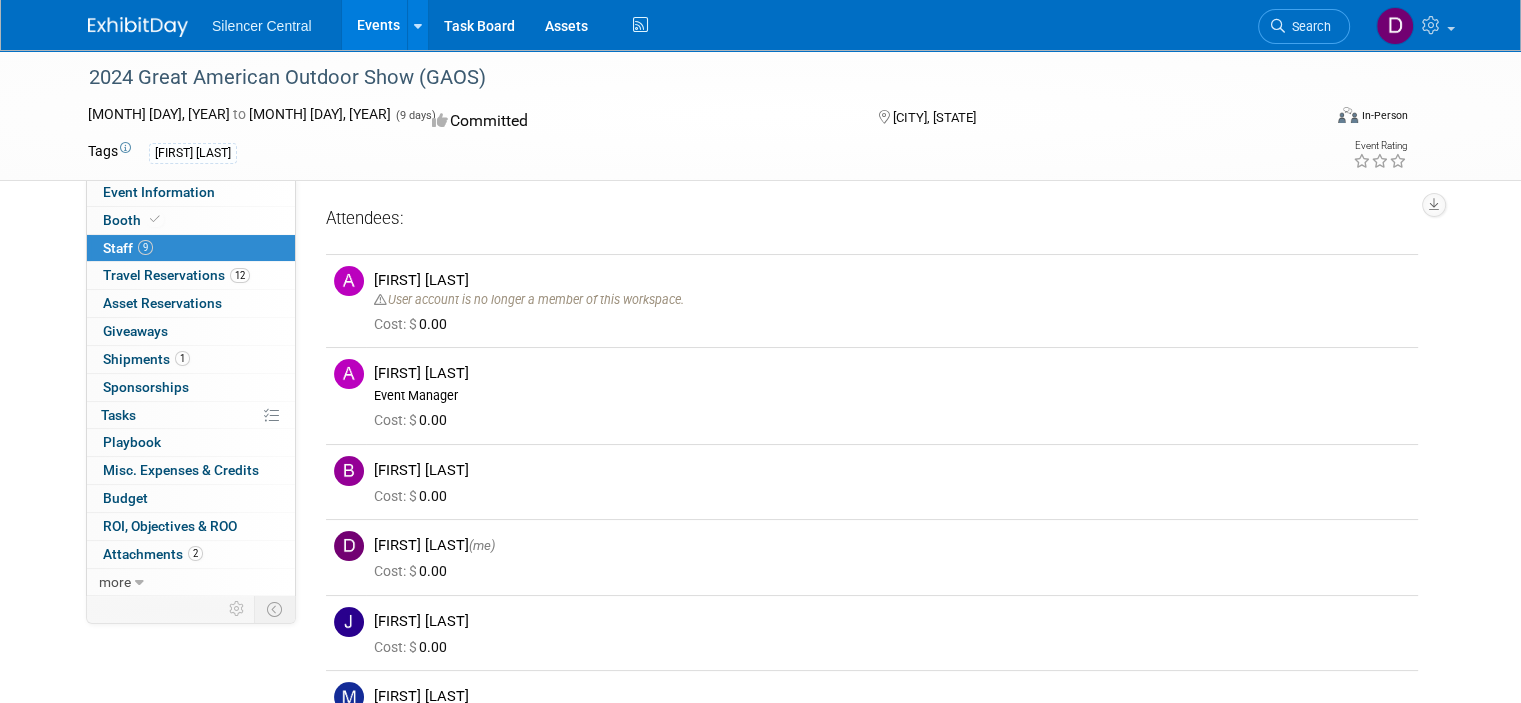 click on "Events" at bounding box center (378, 25) 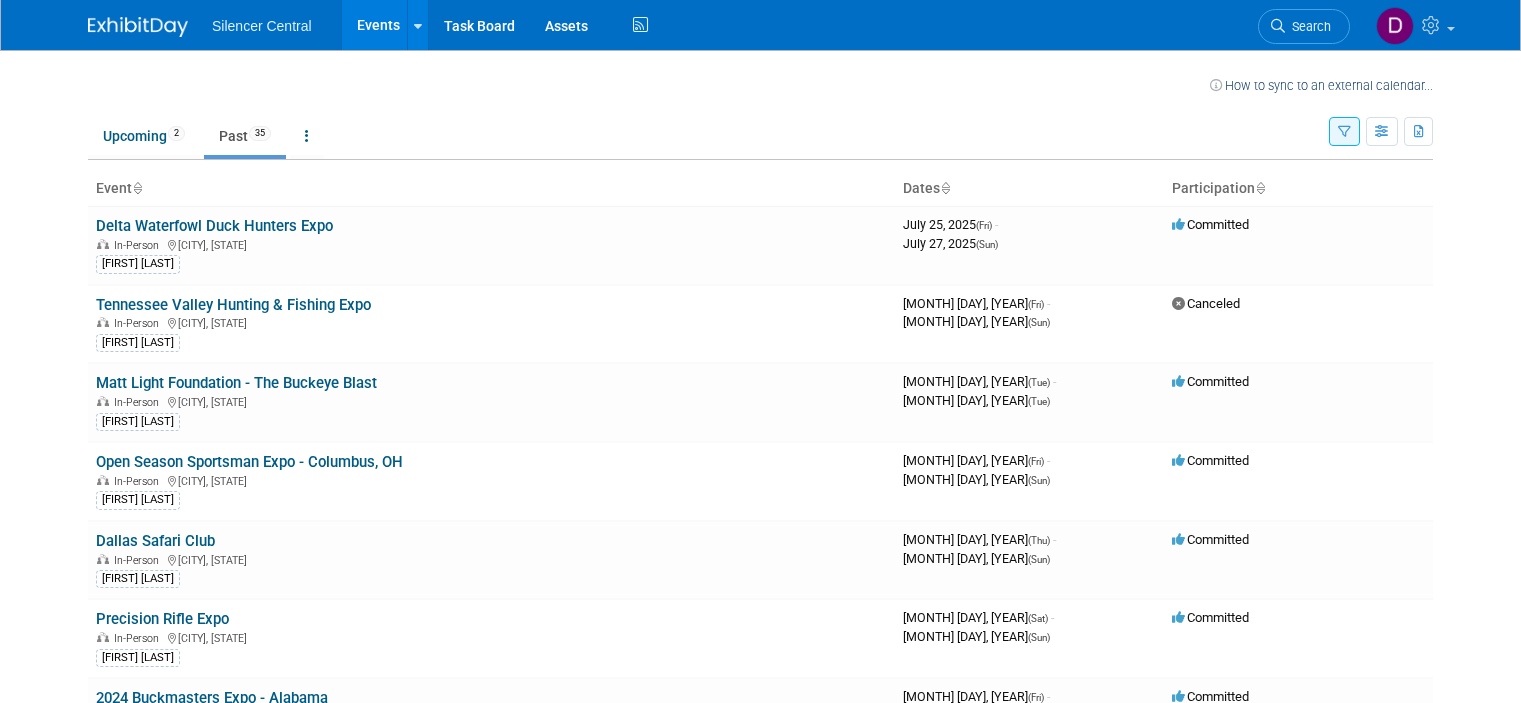 scroll, scrollTop: 0, scrollLeft: 0, axis: both 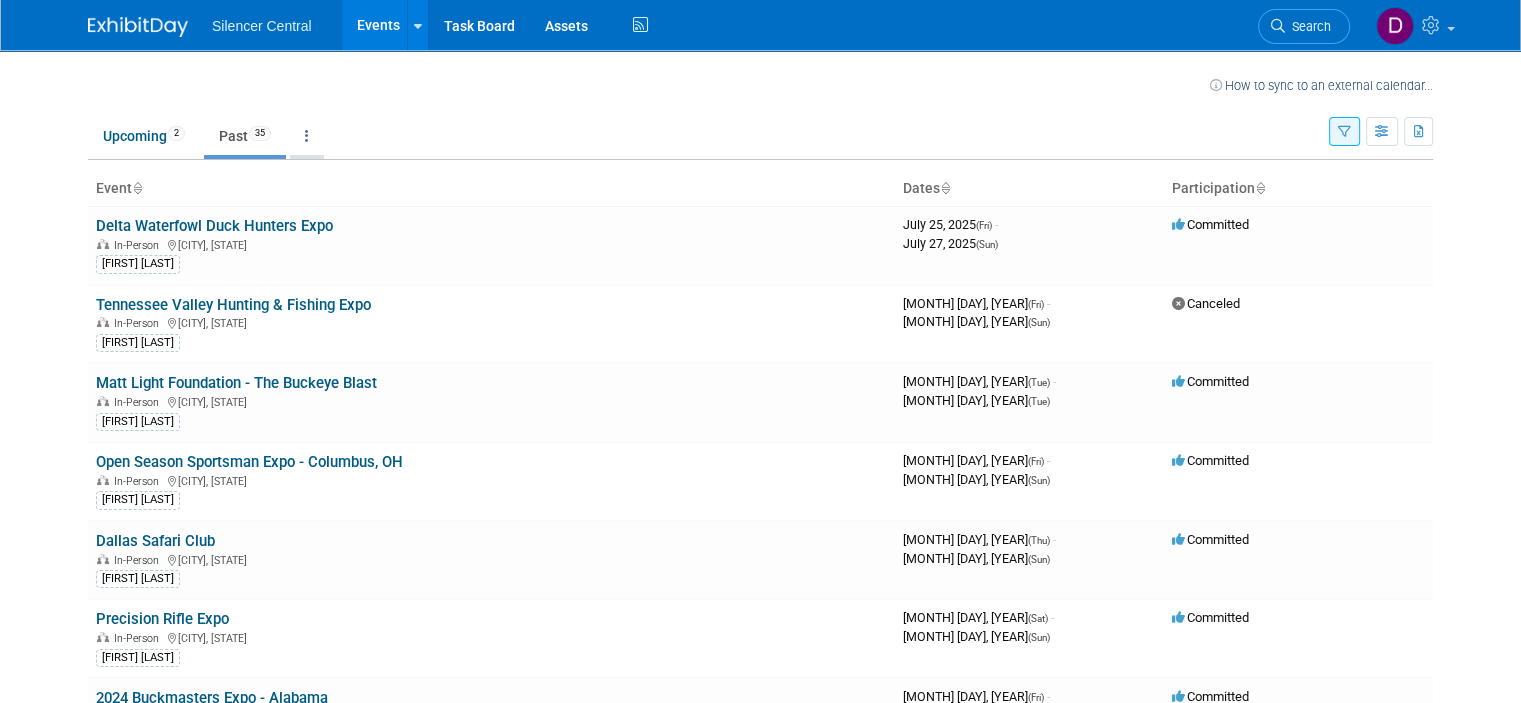 click at bounding box center (307, 136) 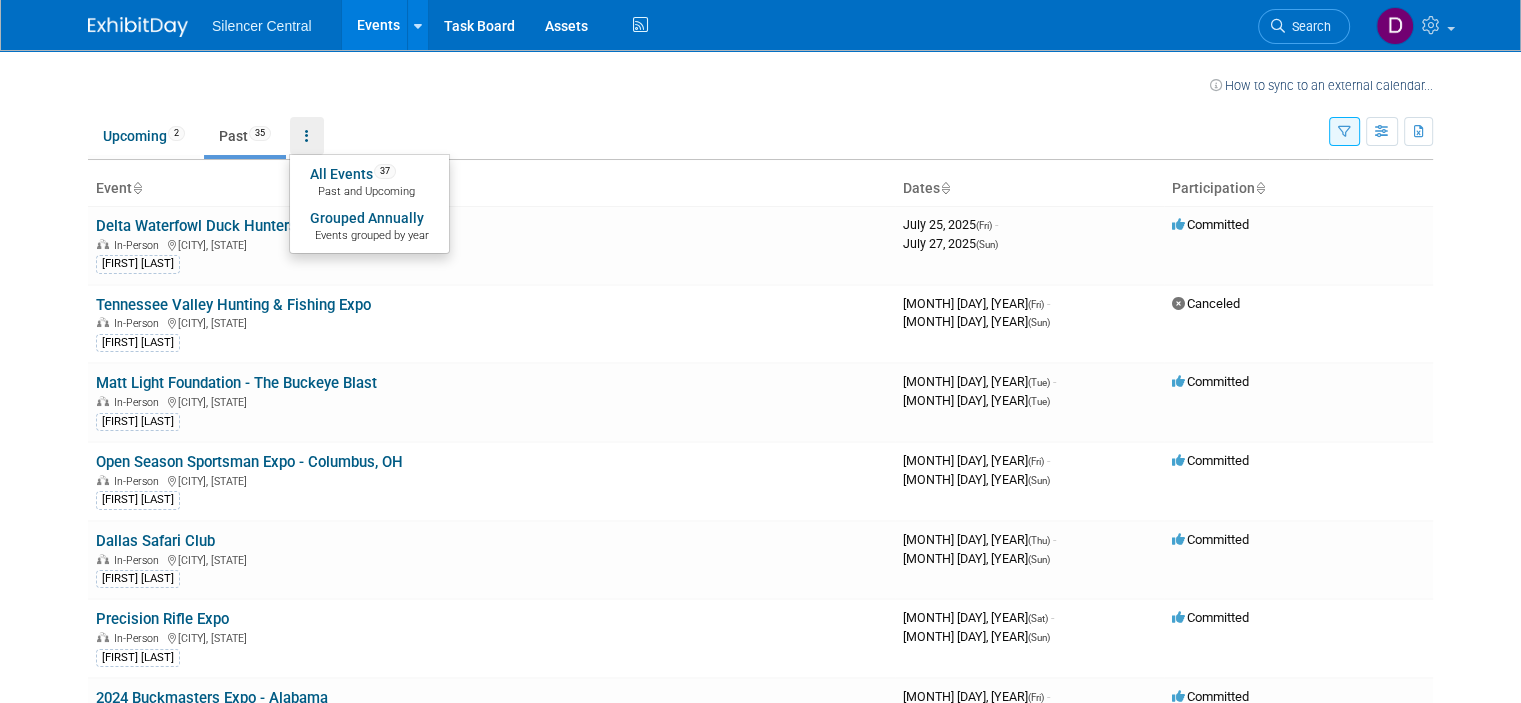click on "Upcoming
2
Past
35
All Events
37
Past and Upcoming
Grouped Annually
Events grouped by year" at bounding box center [708, 127] 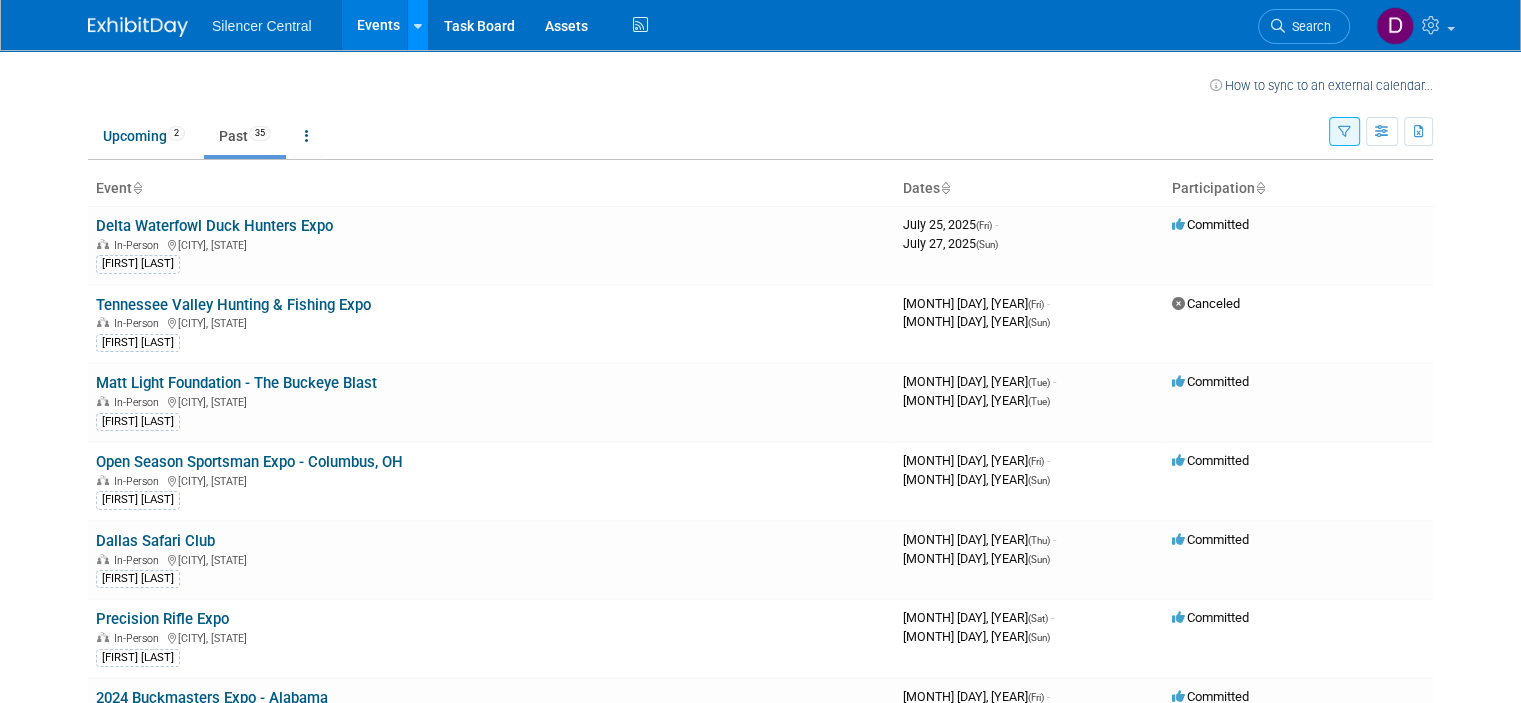 click at bounding box center (417, 25) 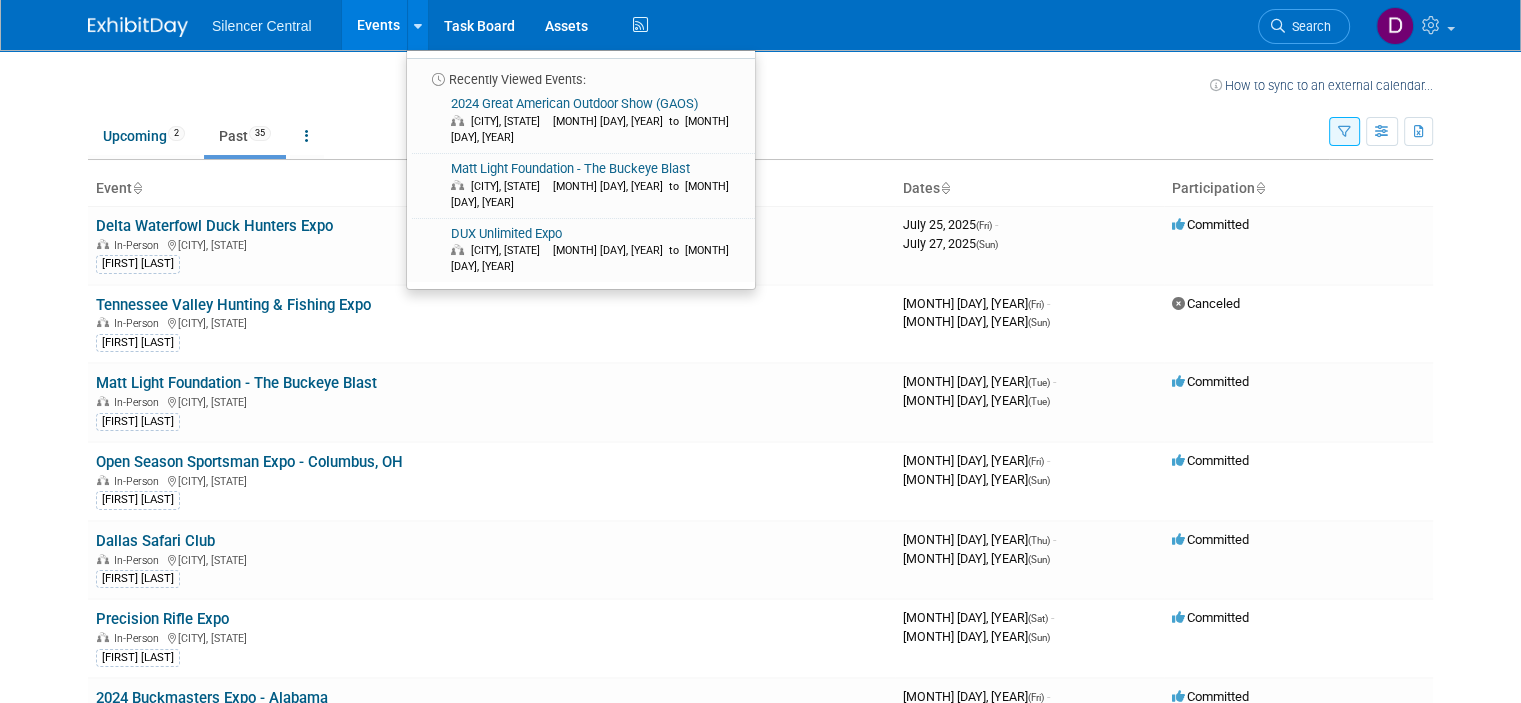 click on "Upcoming
2
Past
35
All Events
37
Past and Upcoming
Grouped Annually
Events grouped by year" at bounding box center (708, 127) 